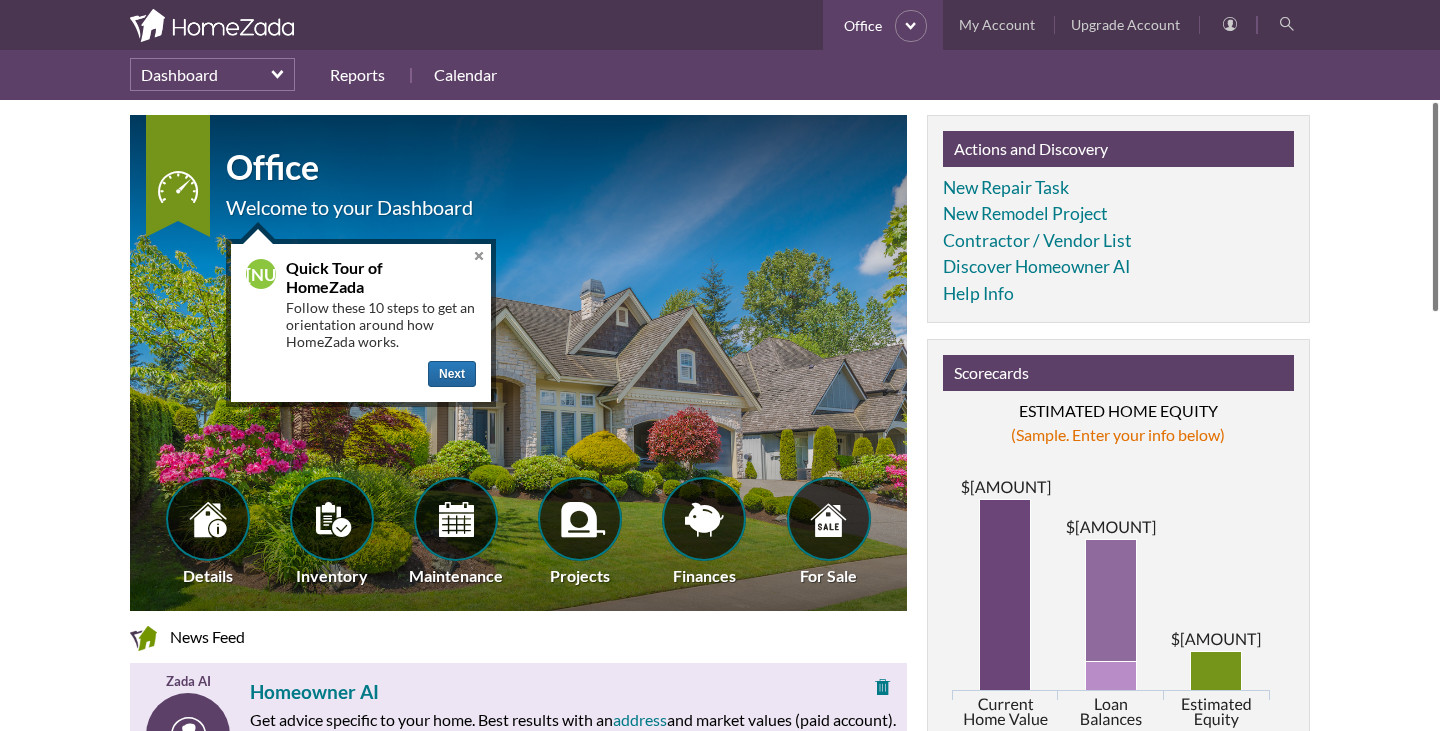 scroll, scrollTop: 0, scrollLeft: 0, axis: both 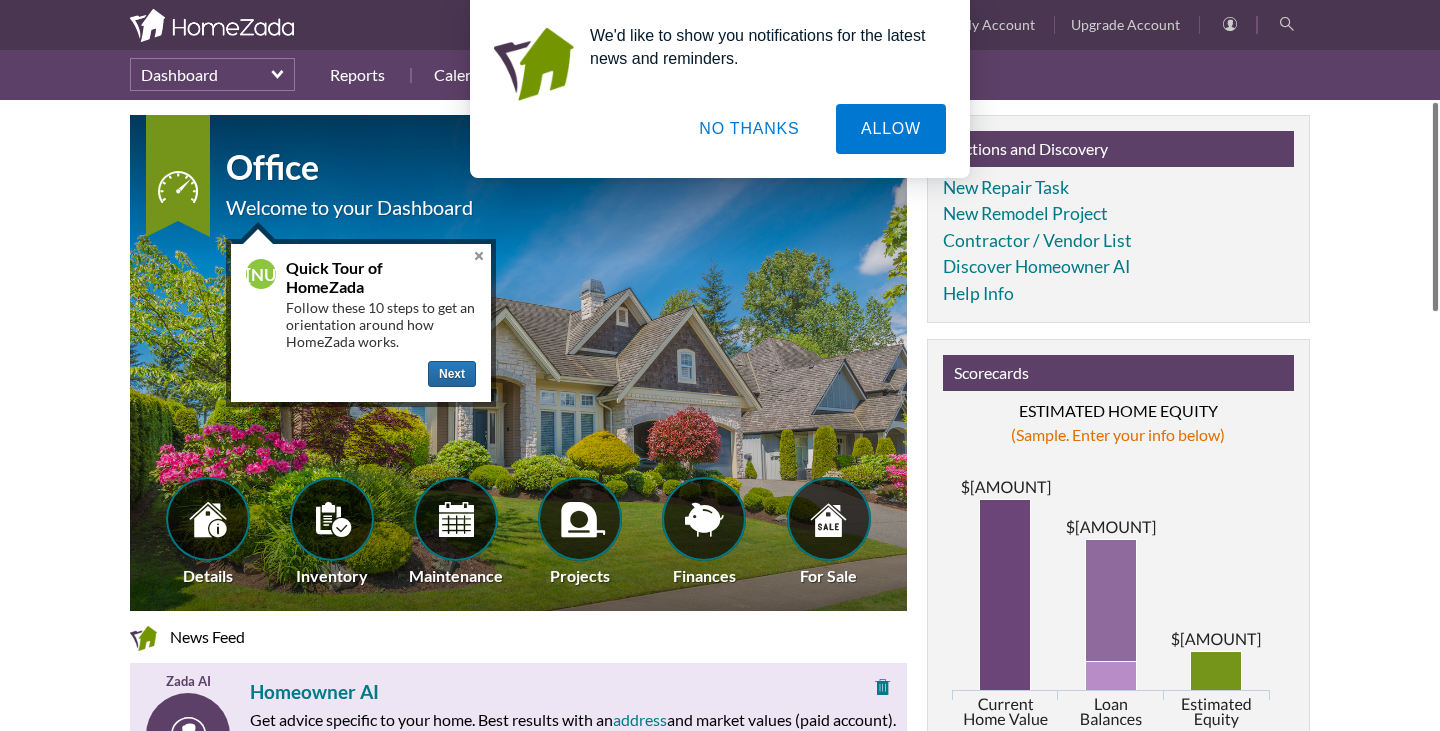 click on "NO THANKS" at bounding box center (749, 129) 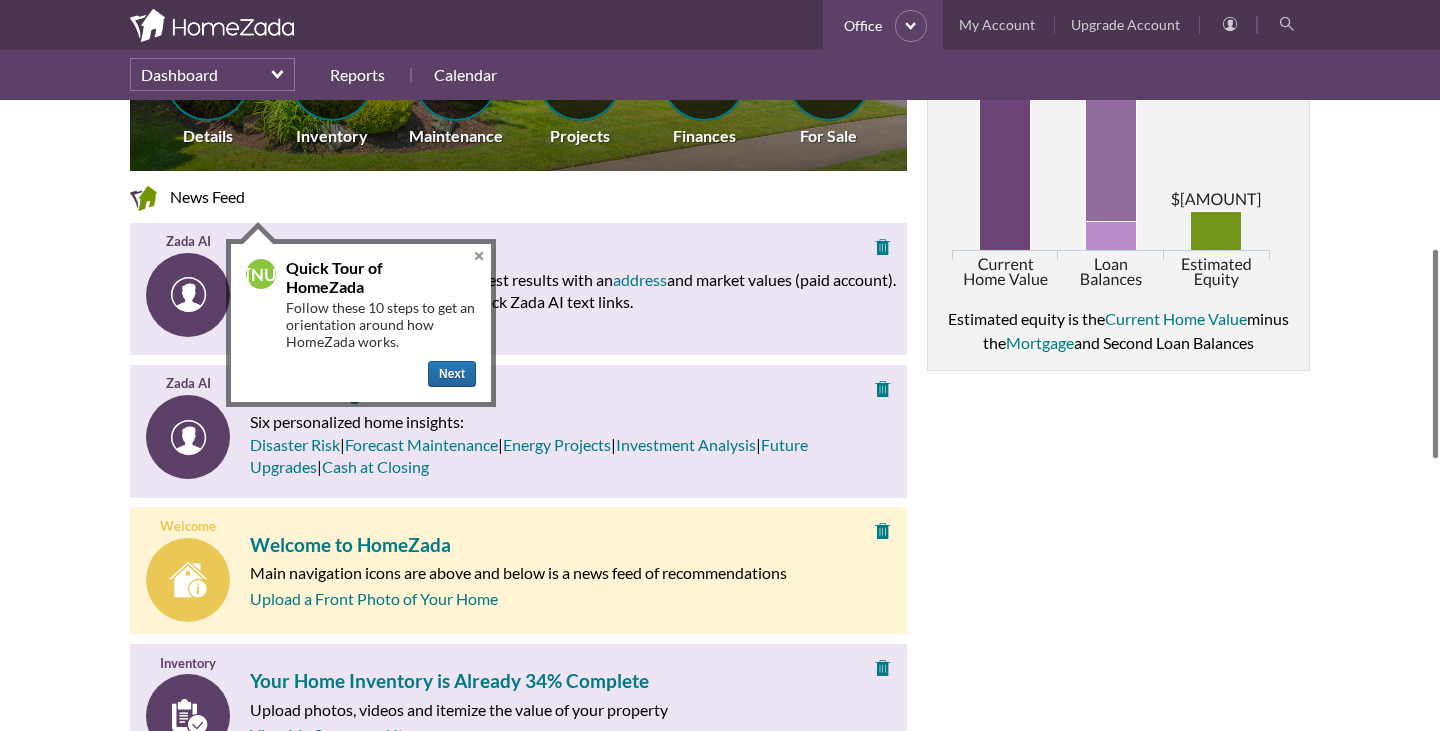 click on "Close" at bounding box center (479, 256) 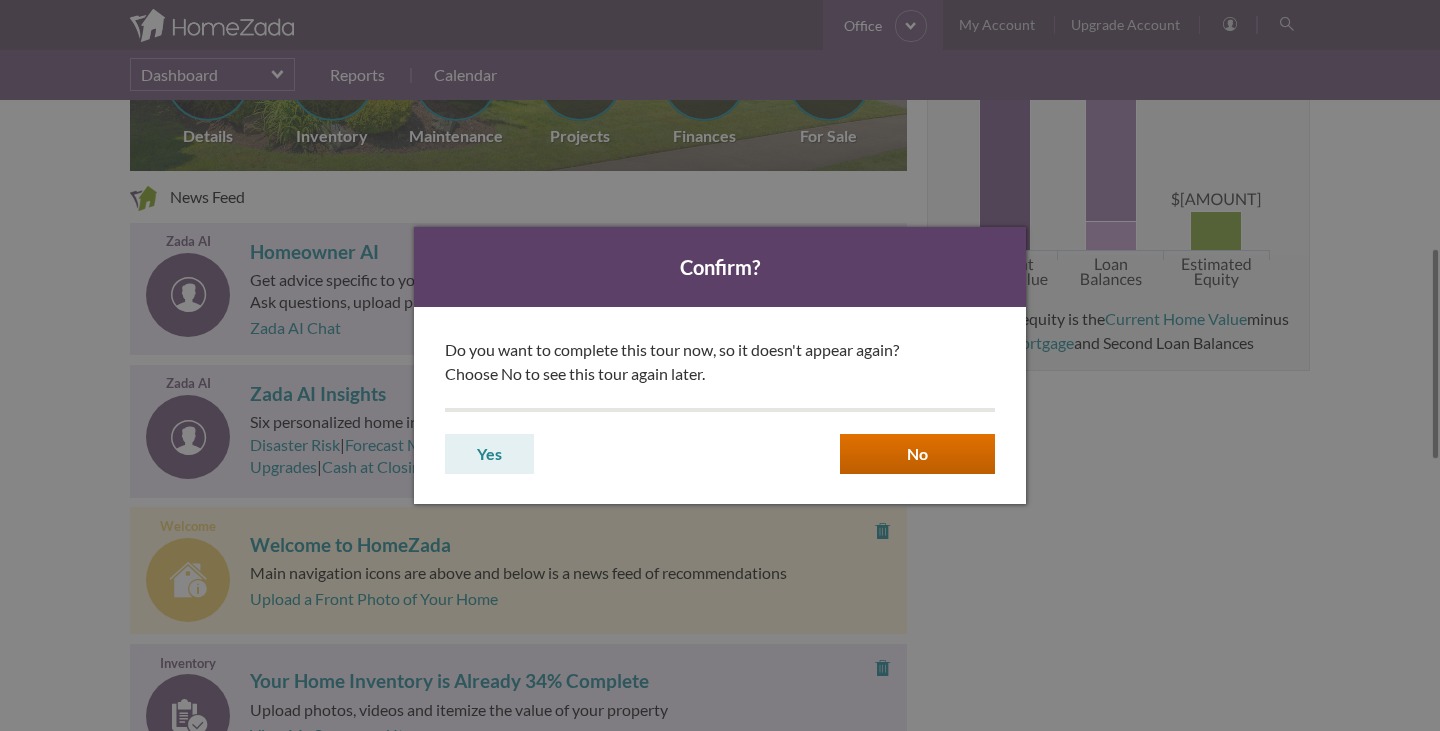 click on "No" at bounding box center [917, 454] 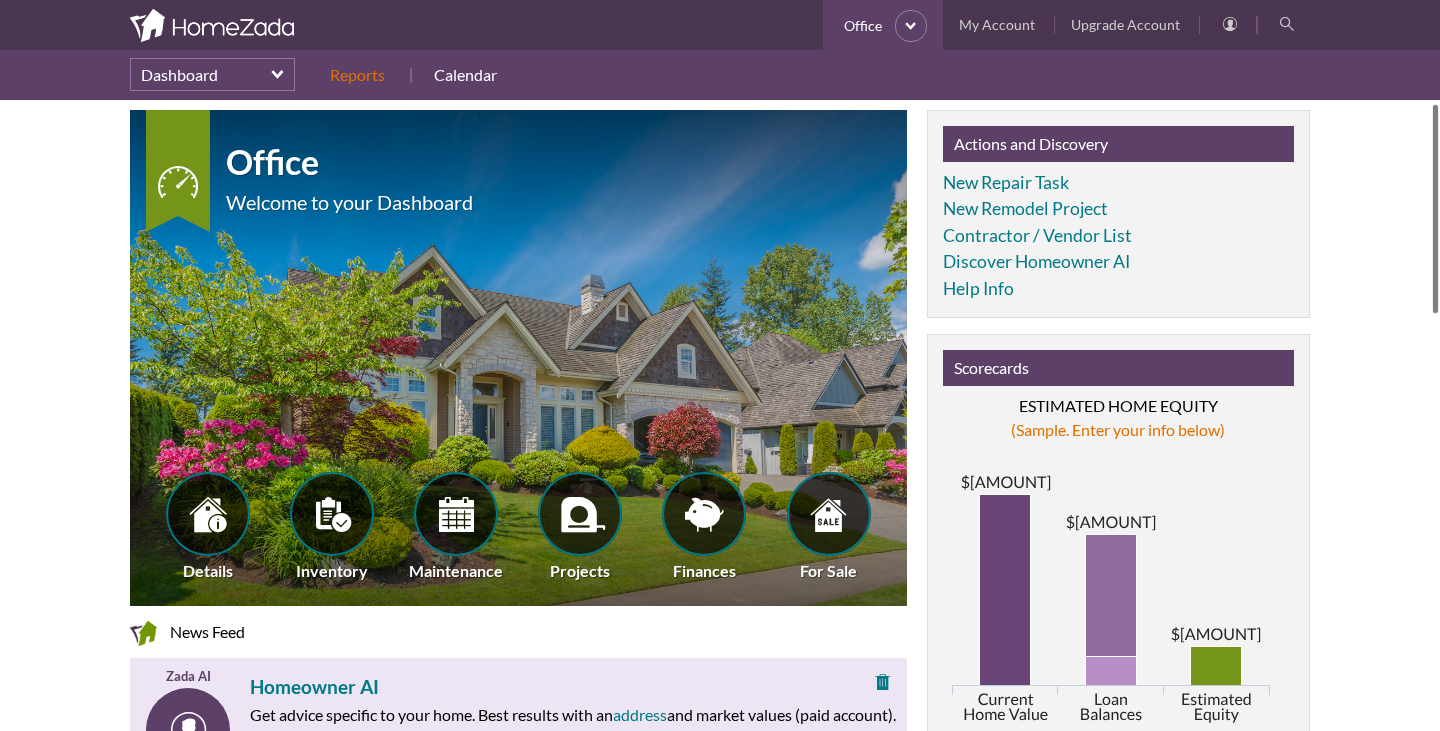 click on "Reports" at bounding box center [357, 75] 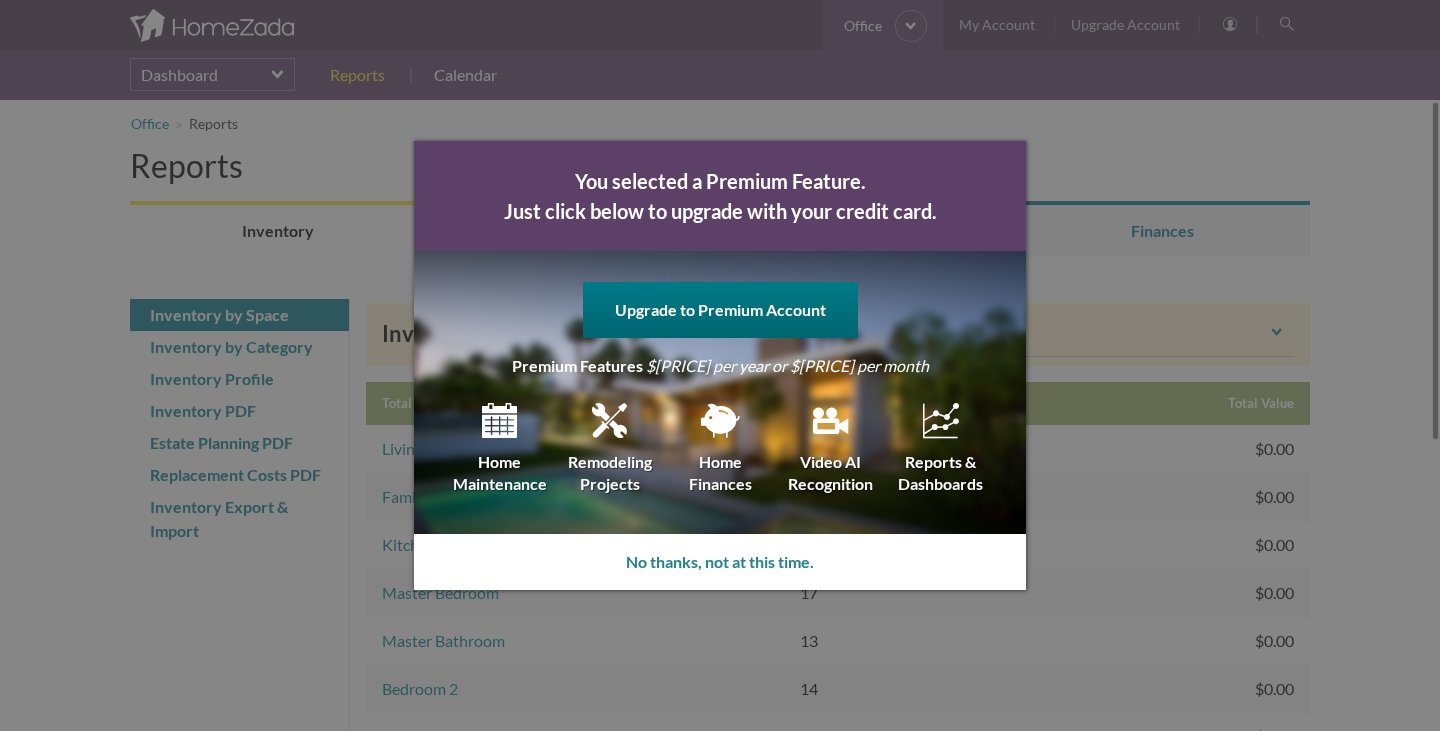 scroll, scrollTop: 0, scrollLeft: 0, axis: both 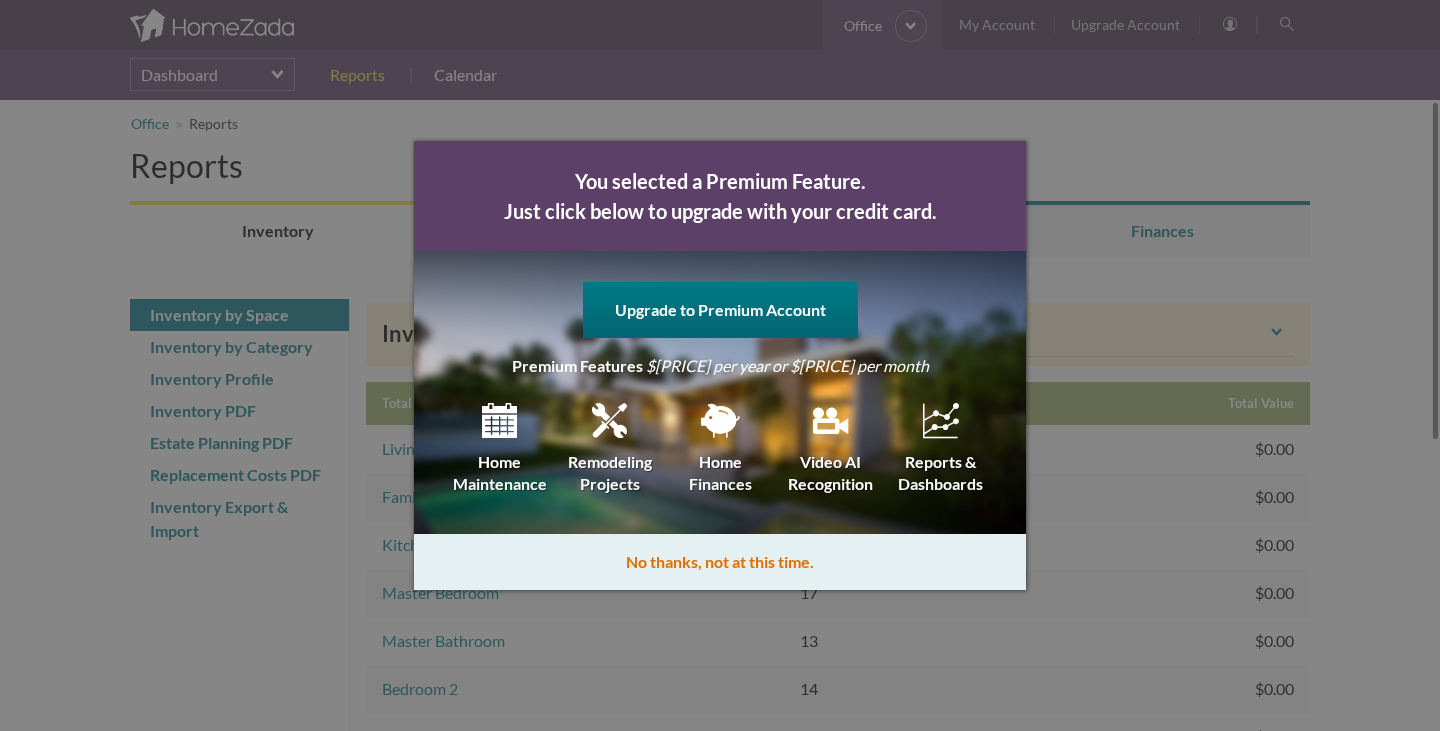 click on "No thanks, not at this time." at bounding box center (720, 562) 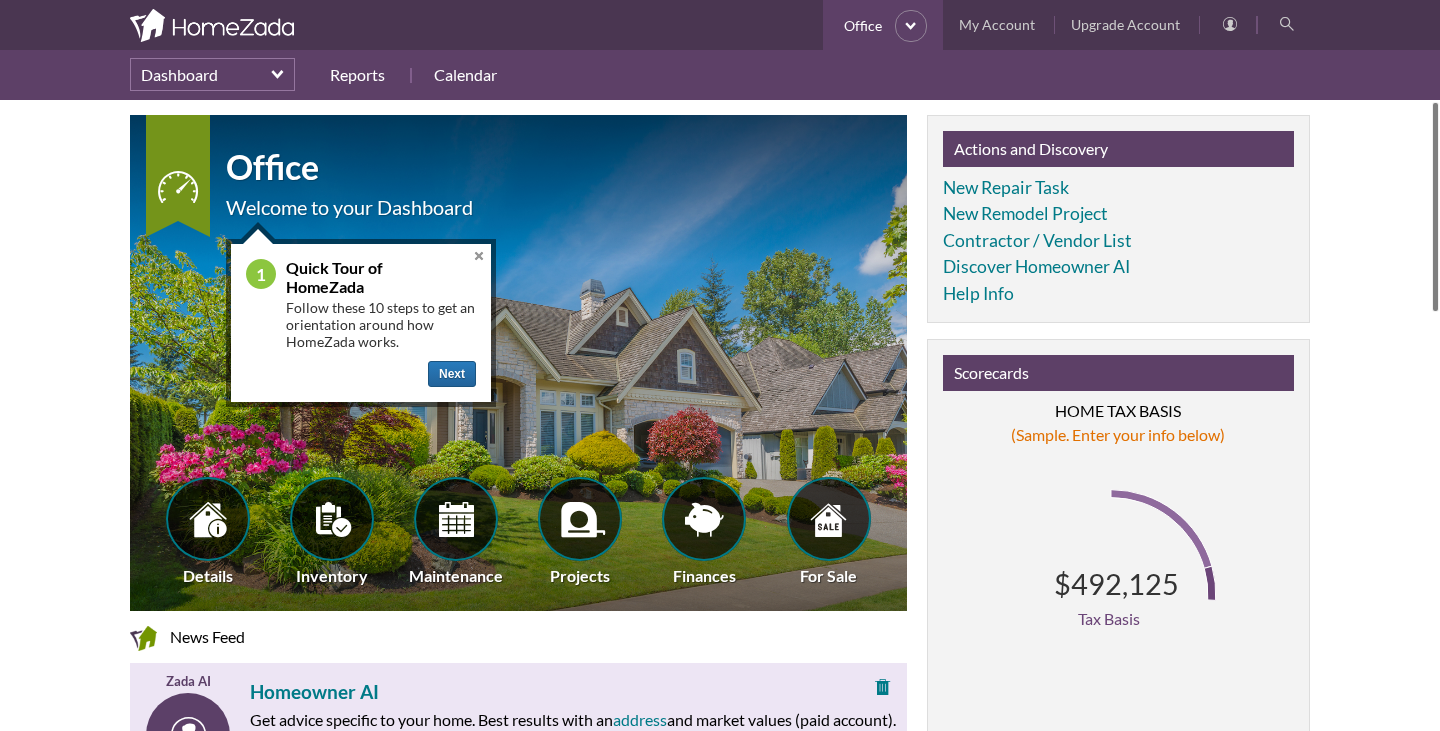 scroll, scrollTop: 0, scrollLeft: 0, axis: both 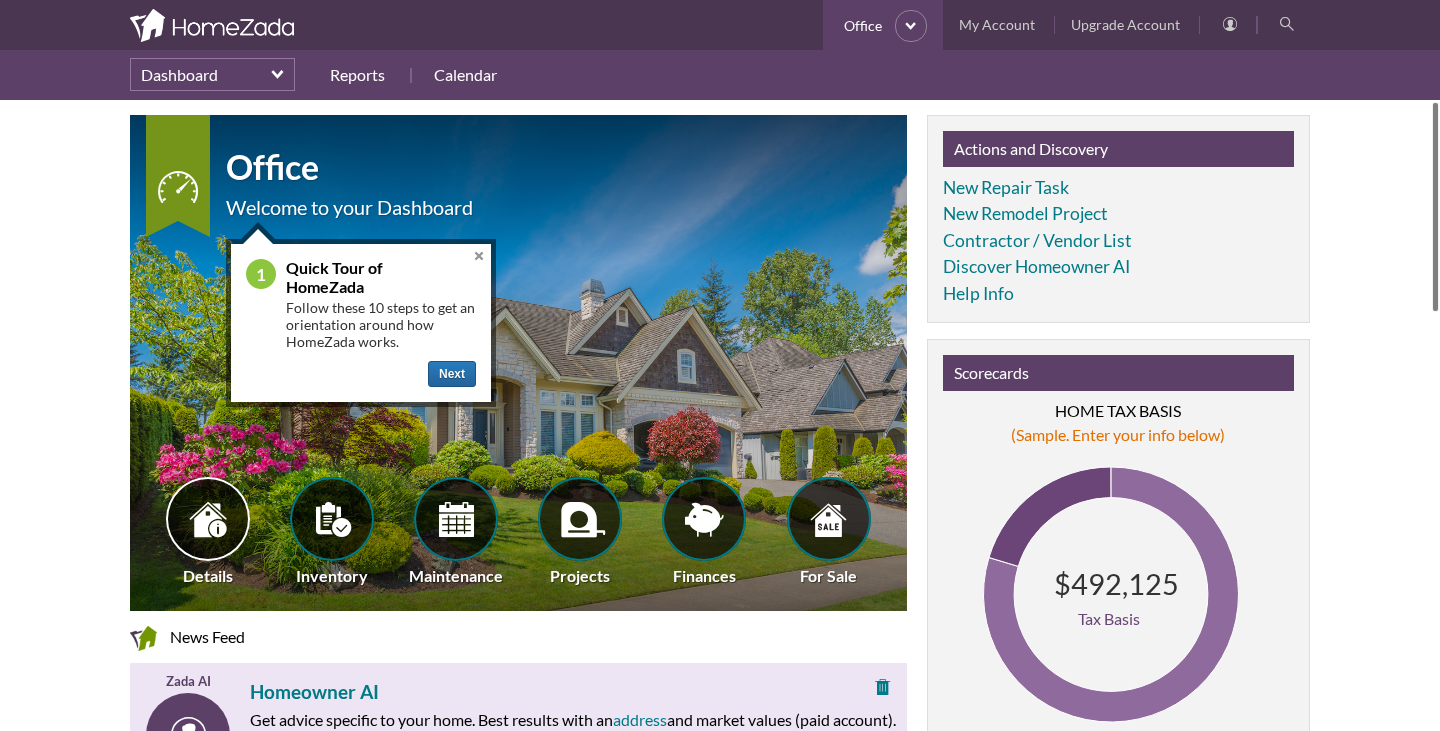 click at bounding box center [208, 519] 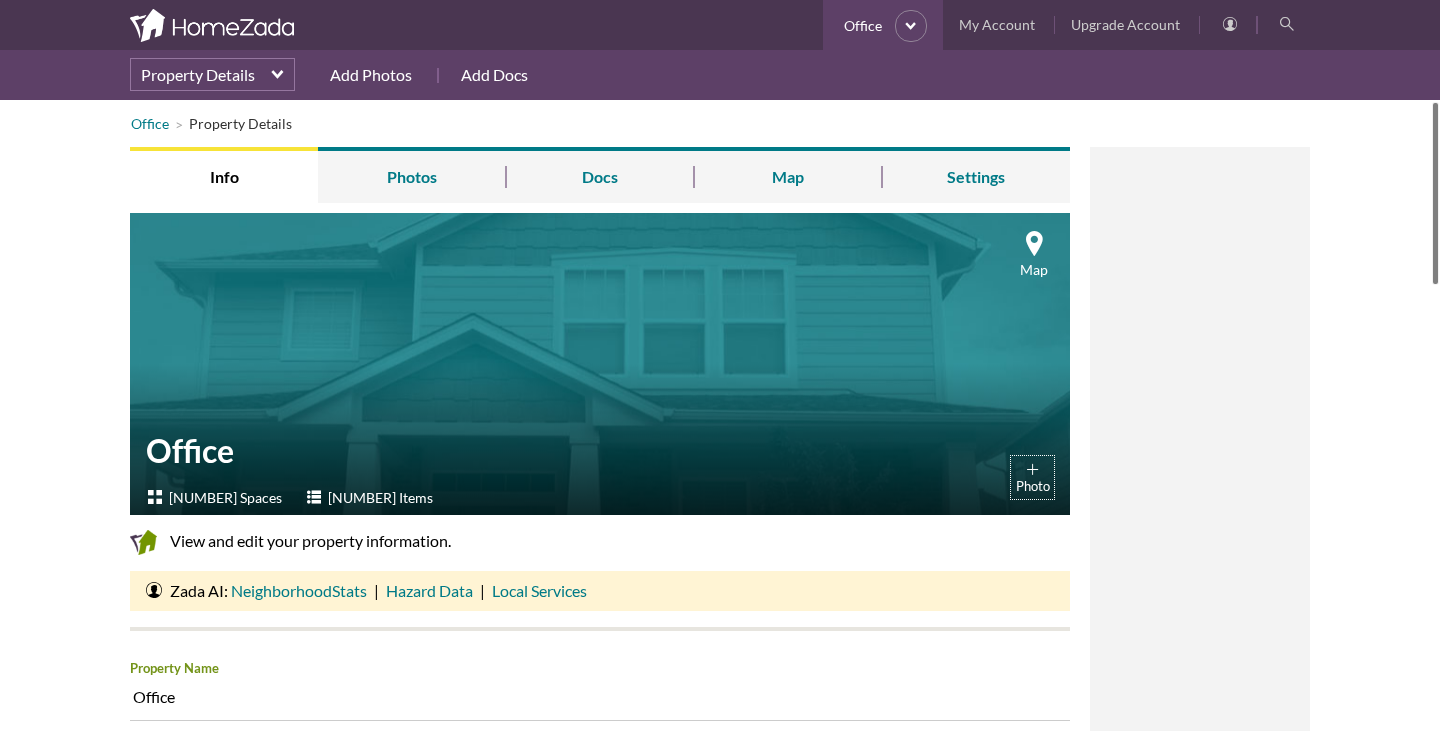 scroll, scrollTop: 0, scrollLeft: 0, axis: both 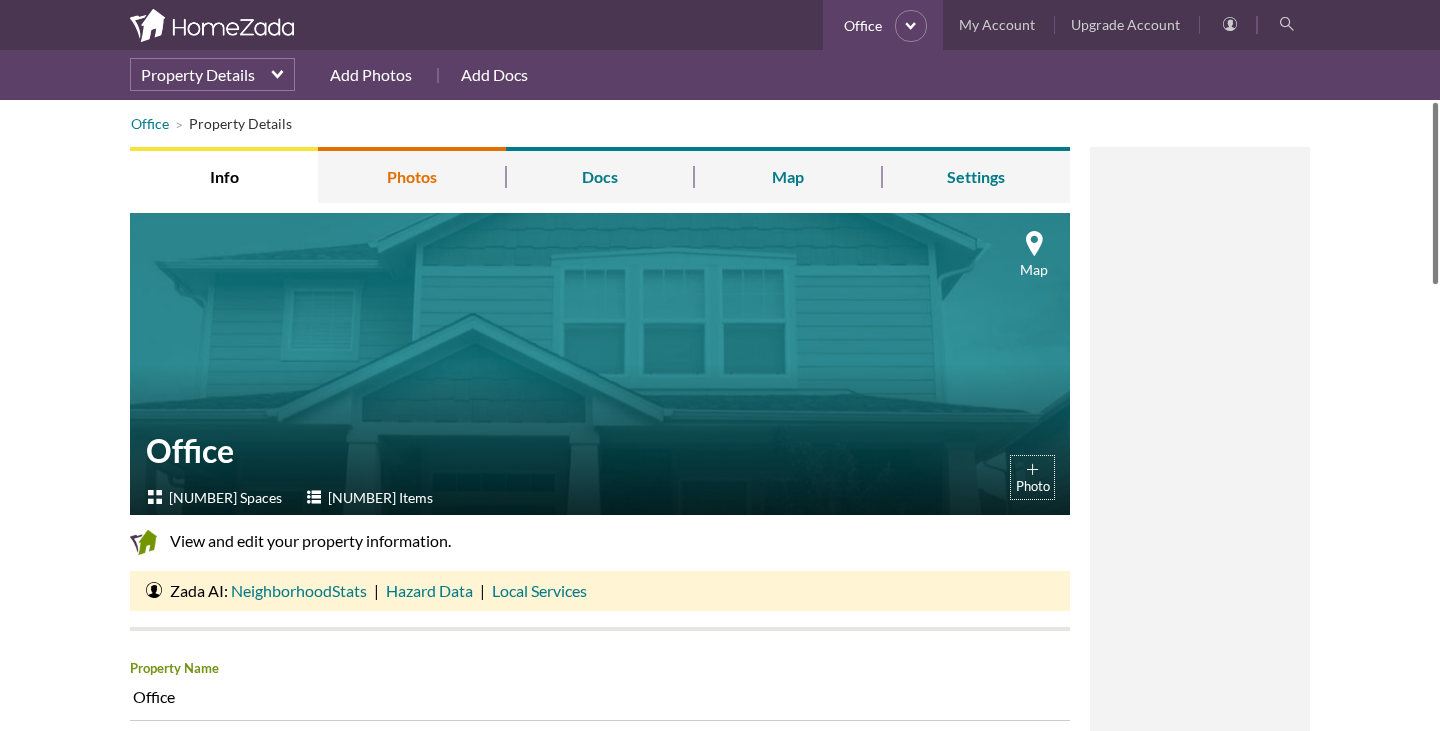 click on "Photos" at bounding box center [412, 175] 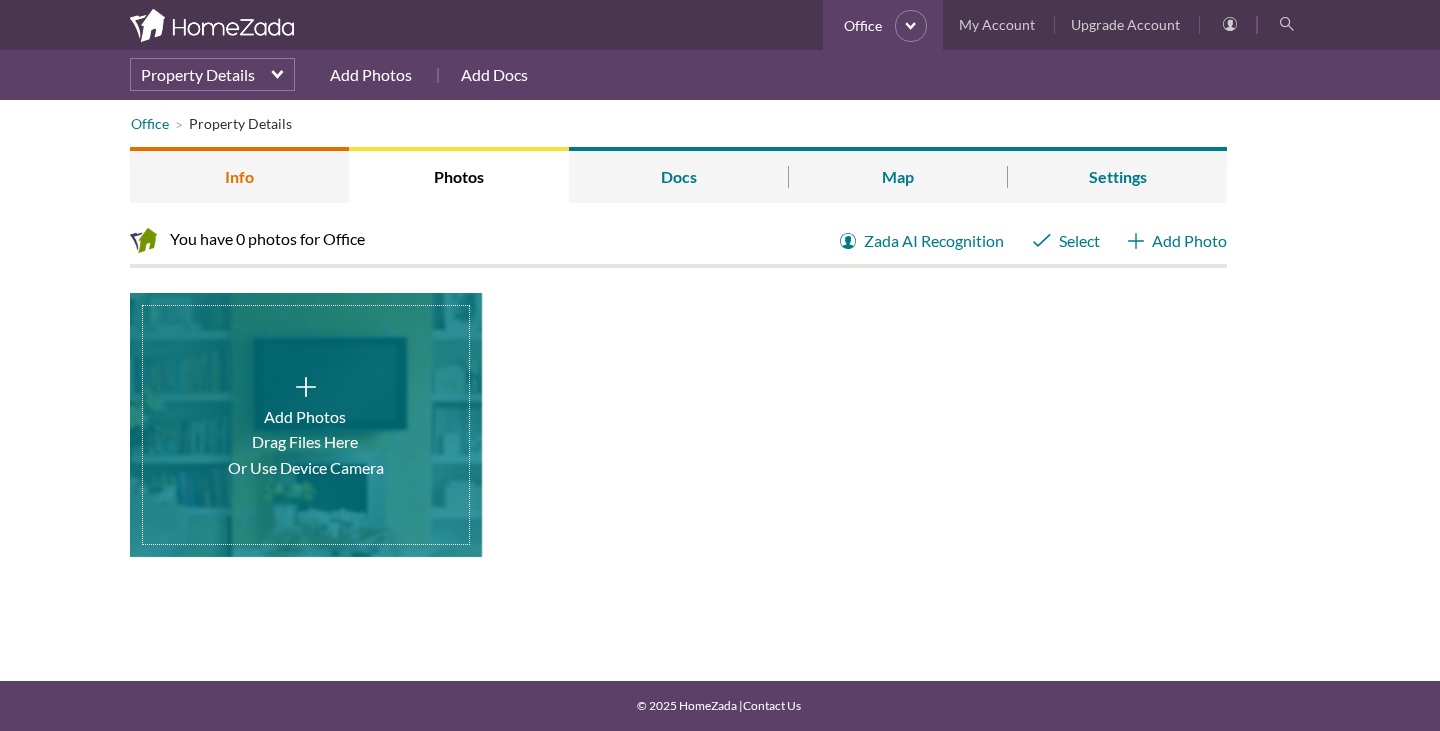 click on "Info" at bounding box center (239, 175) 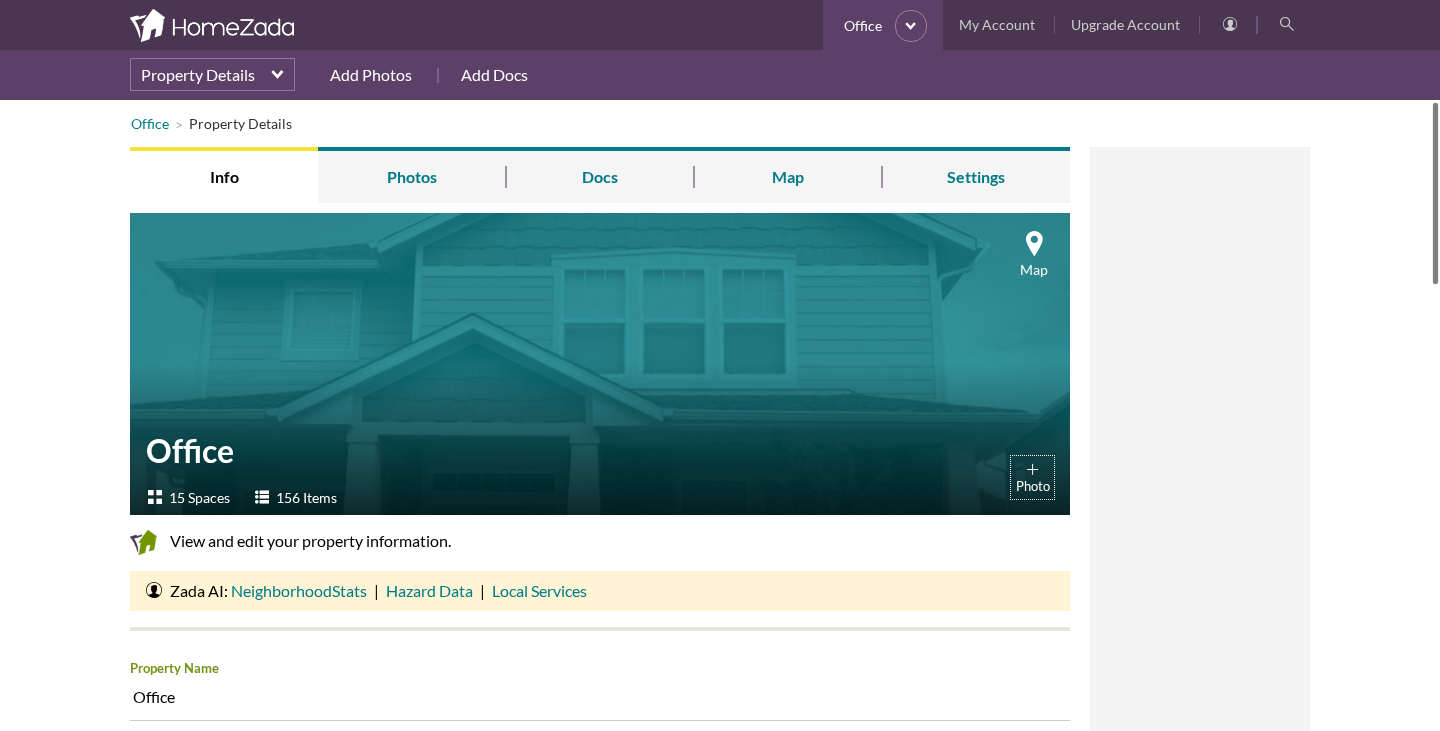 scroll, scrollTop: 0, scrollLeft: 0, axis: both 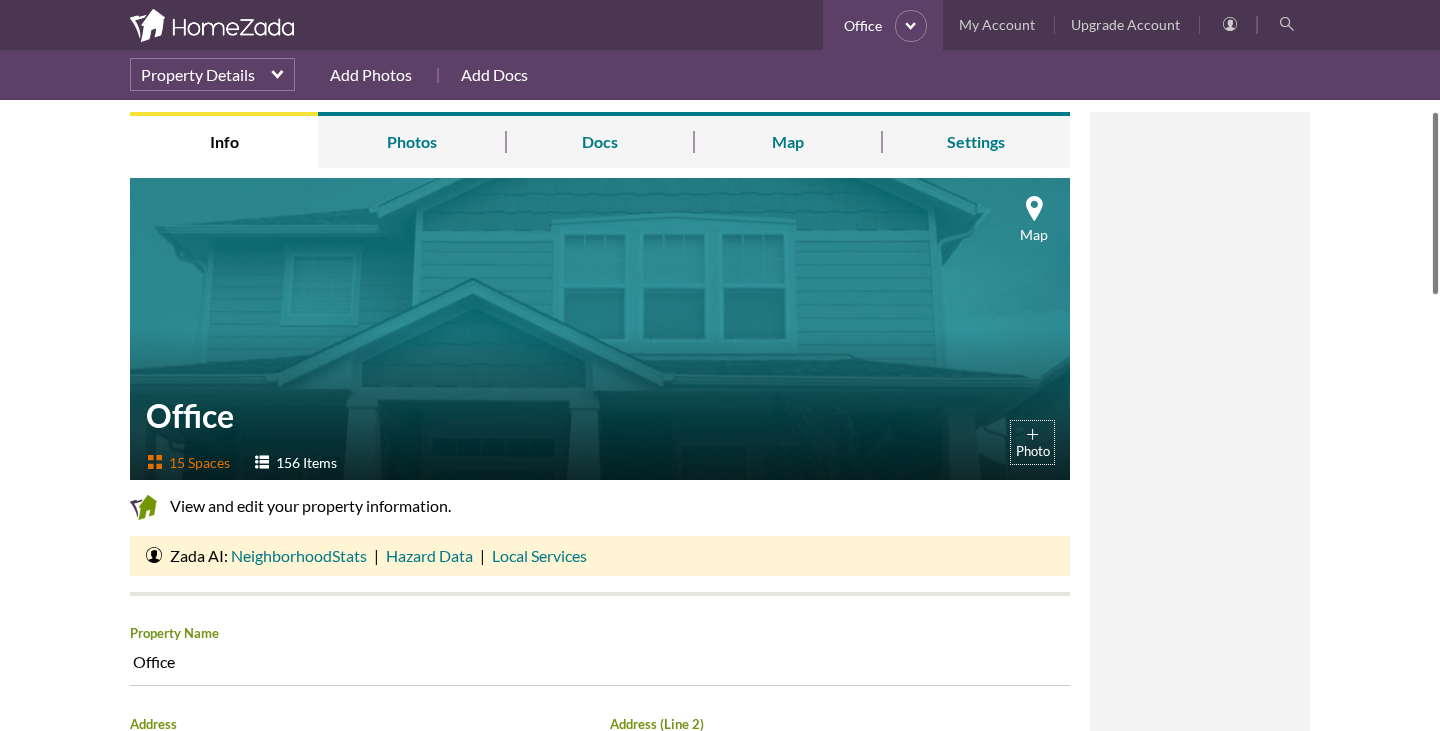 click on "15 Spaces" at bounding box center (189, 463) 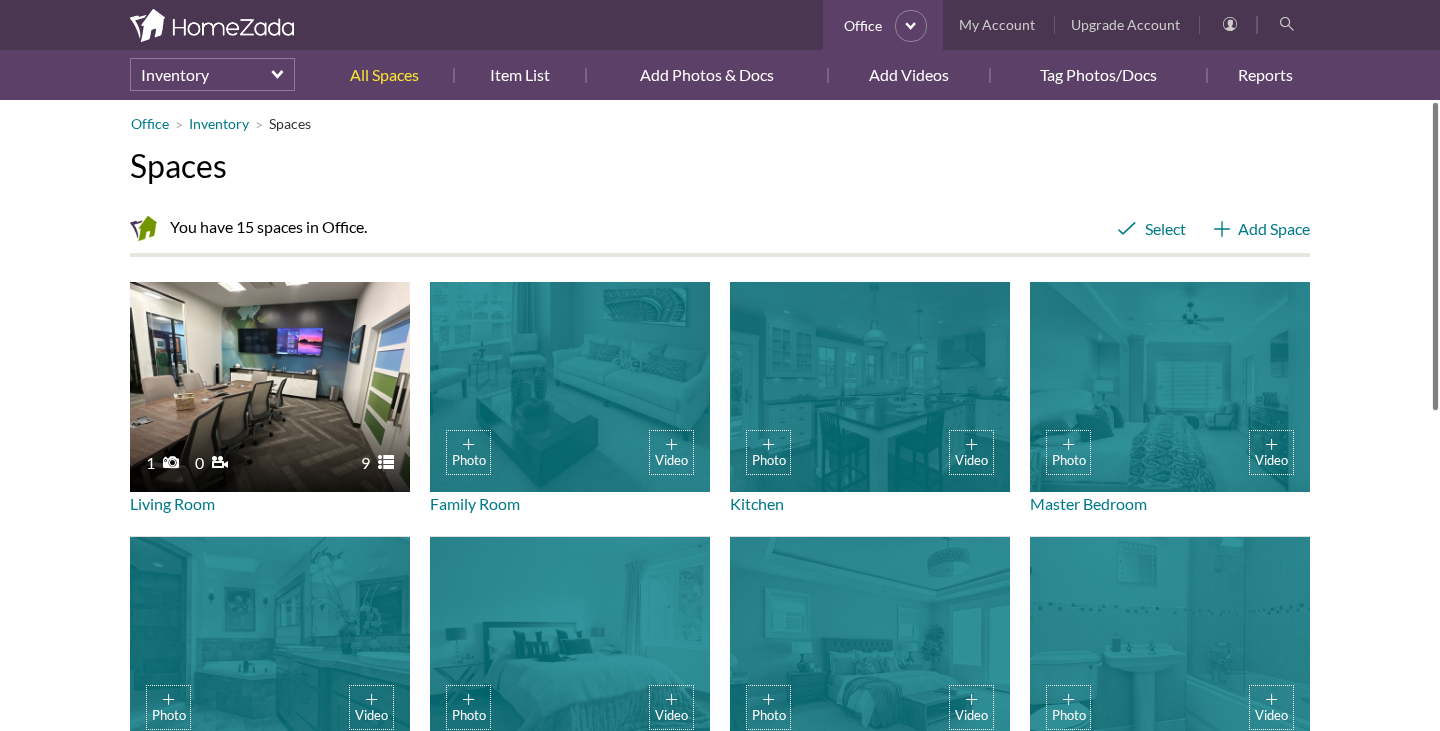 scroll, scrollTop: 0, scrollLeft: 0, axis: both 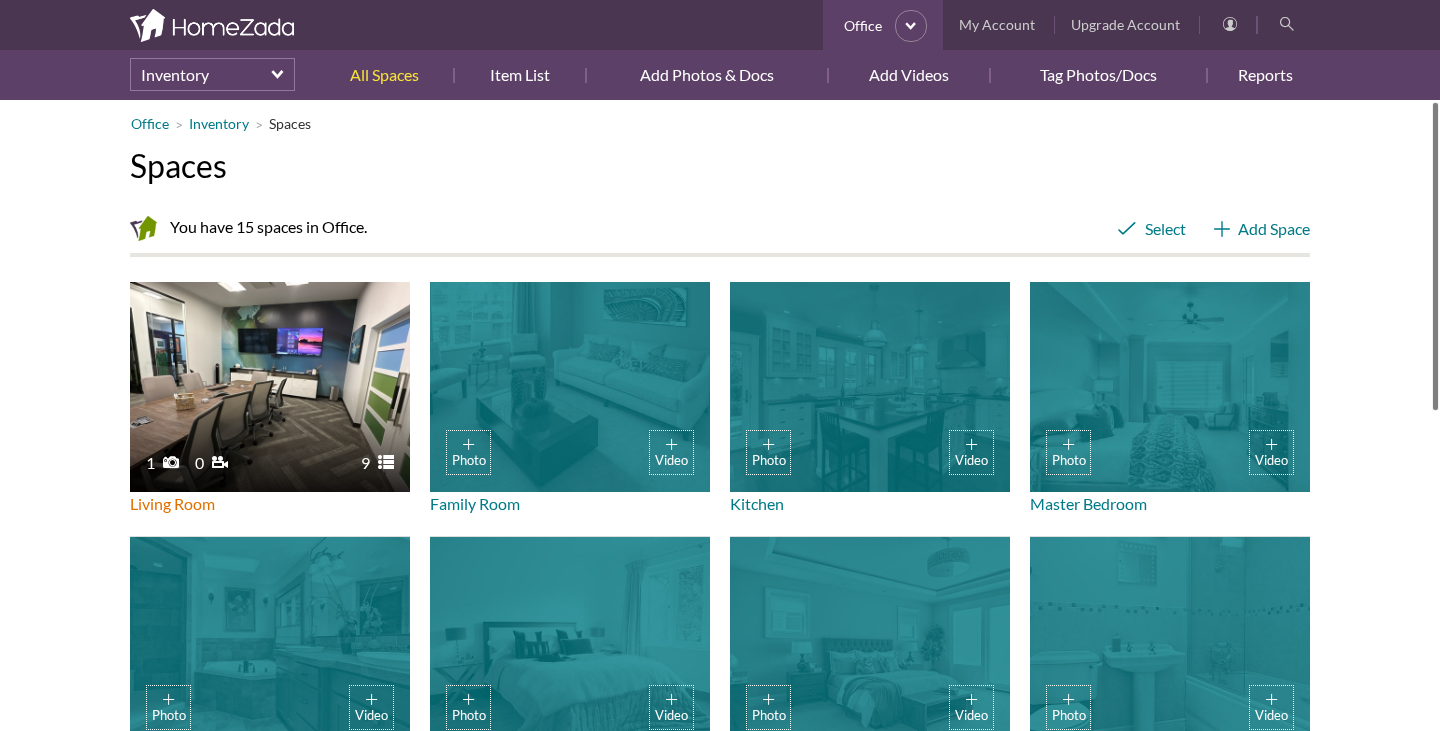 click on "1 9 0" at bounding box center (270, 387) 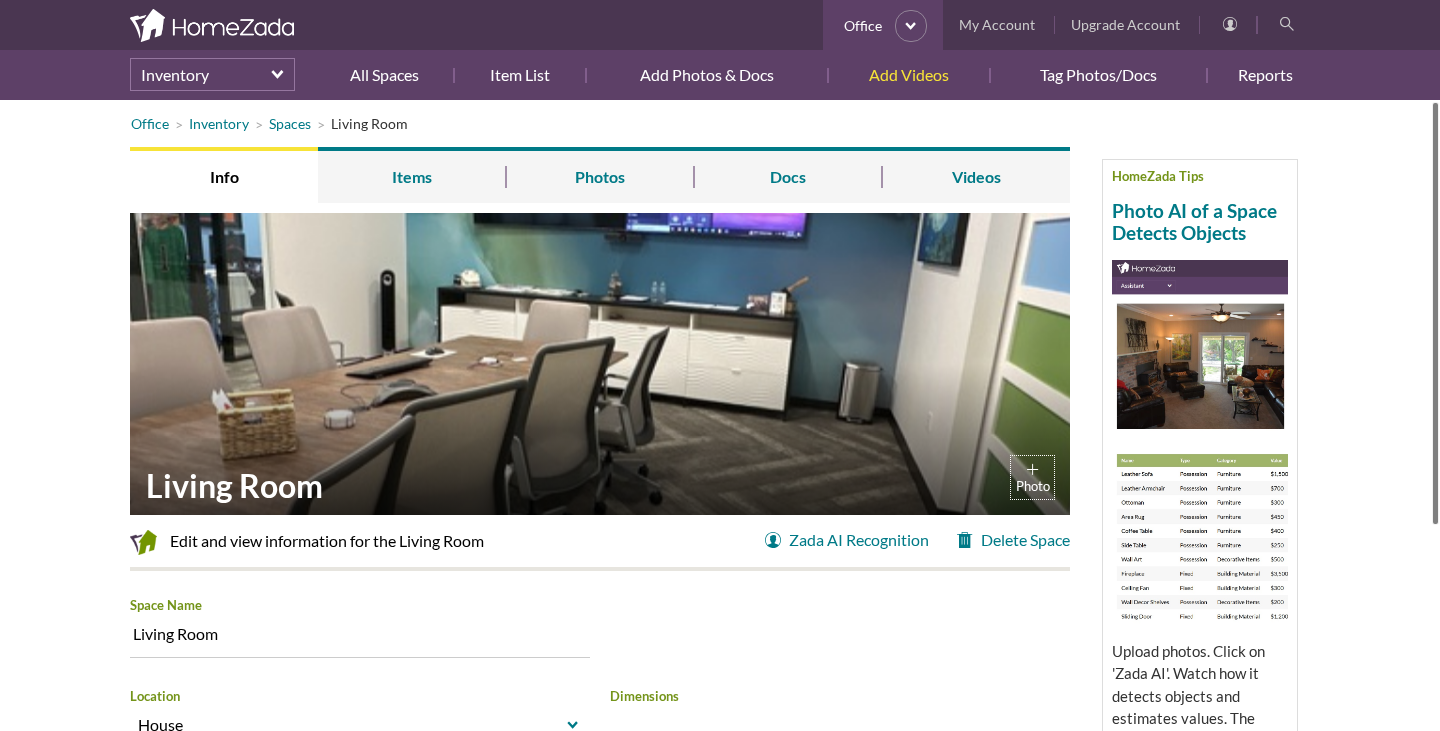 scroll, scrollTop: 0, scrollLeft: 0, axis: both 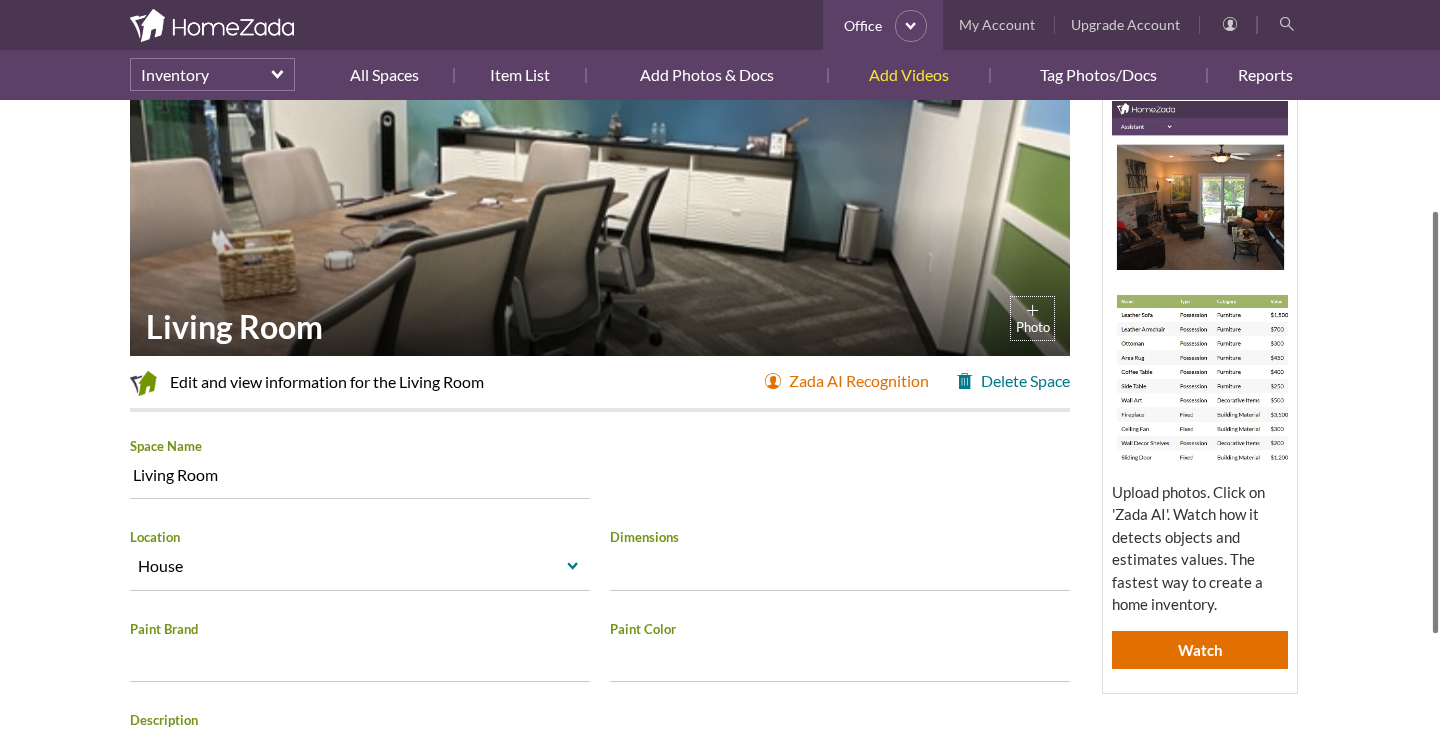 click on "Zada AI Recognition" at bounding box center [847, 381] 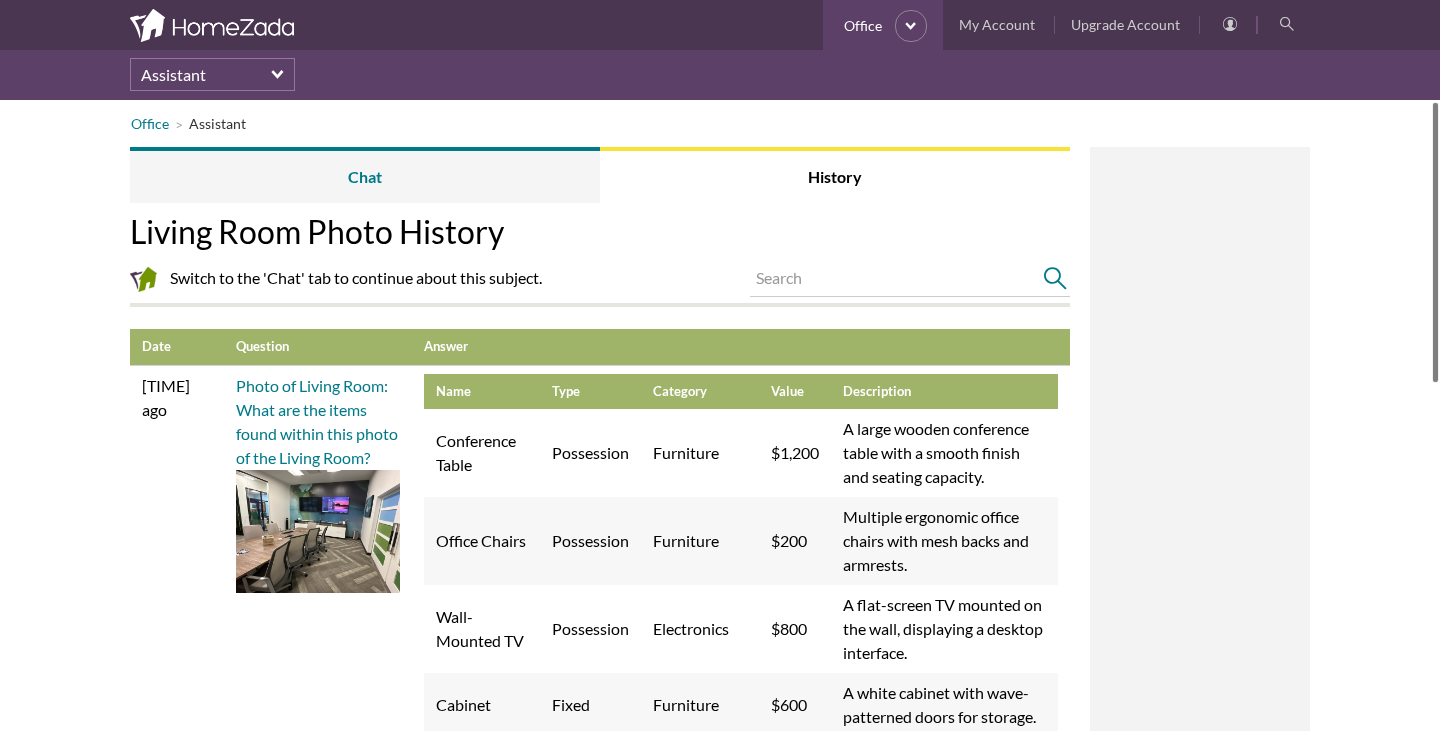 scroll, scrollTop: 0, scrollLeft: 0, axis: both 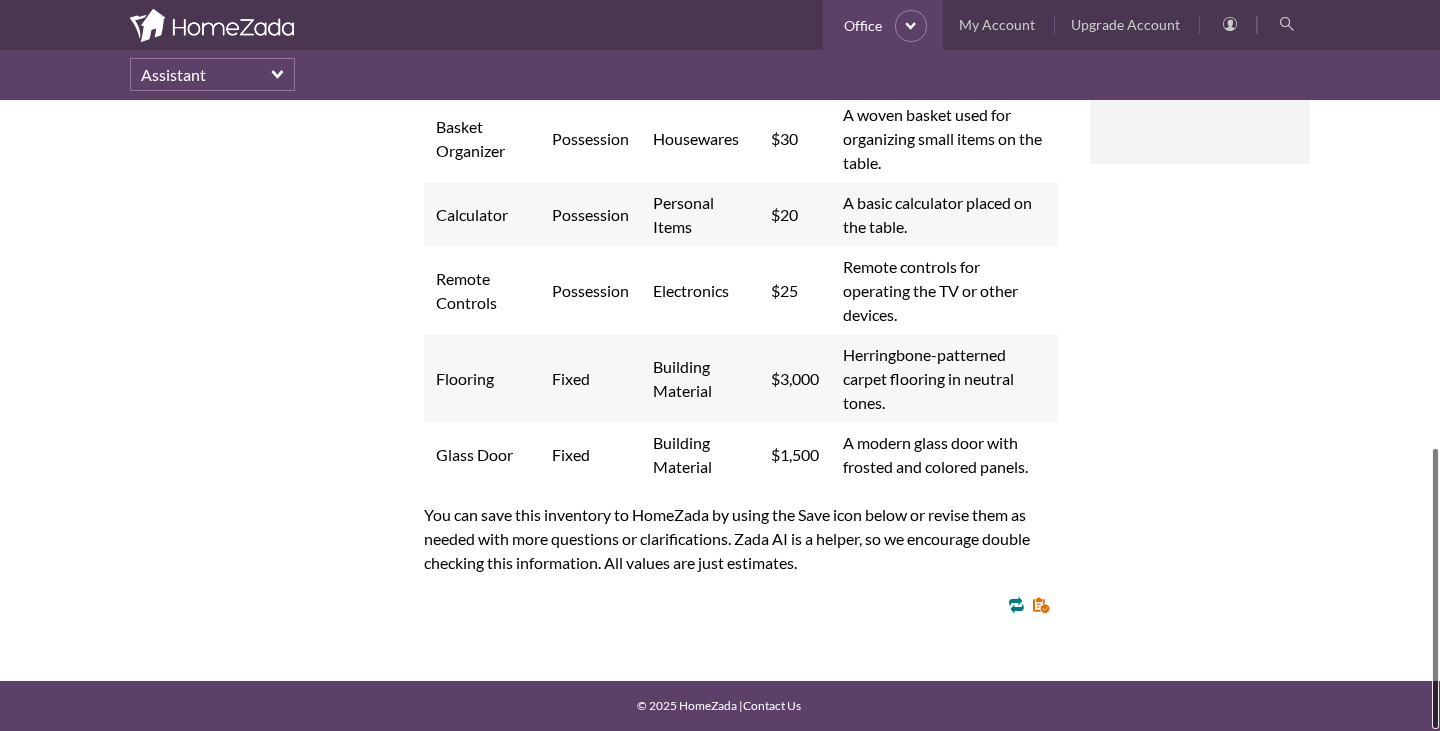 click at bounding box center (1045, 605) 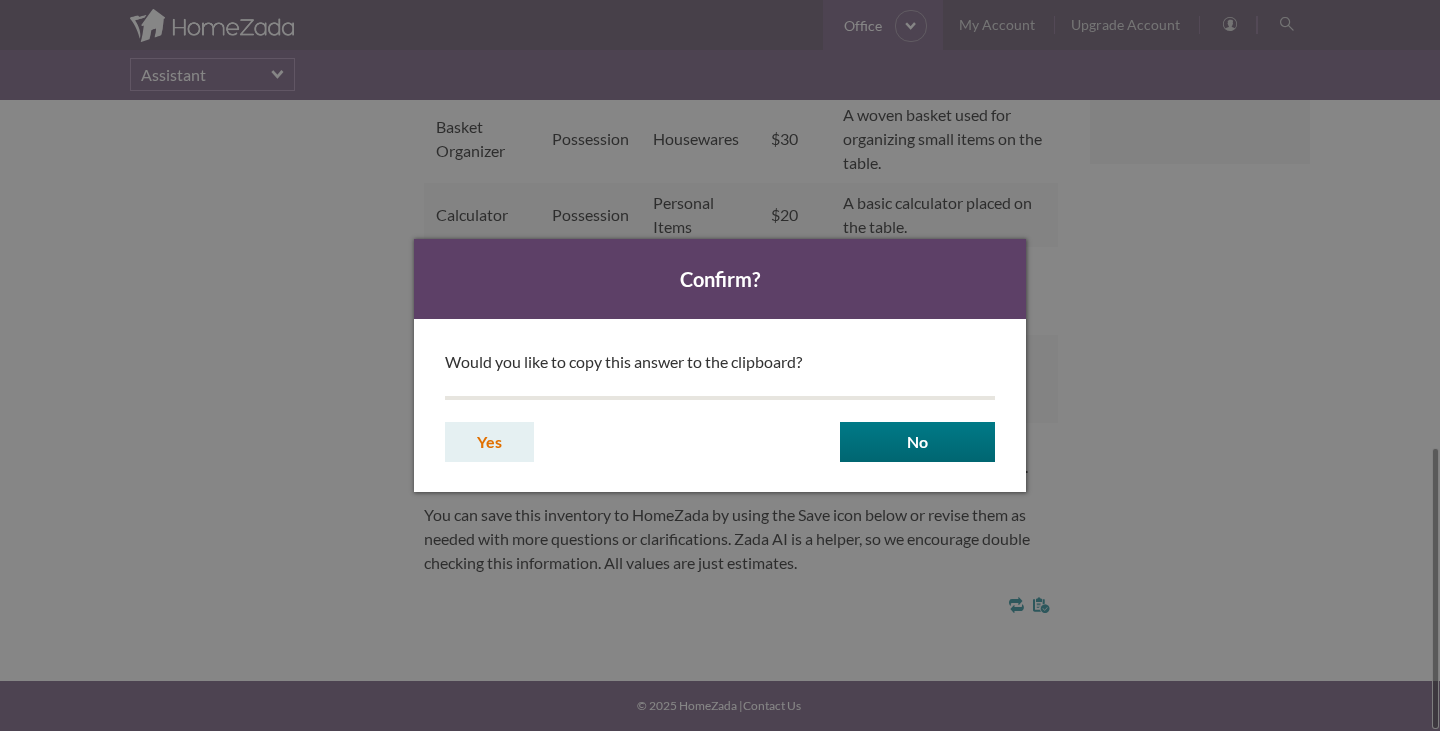 click on "Yes" at bounding box center [489, 442] 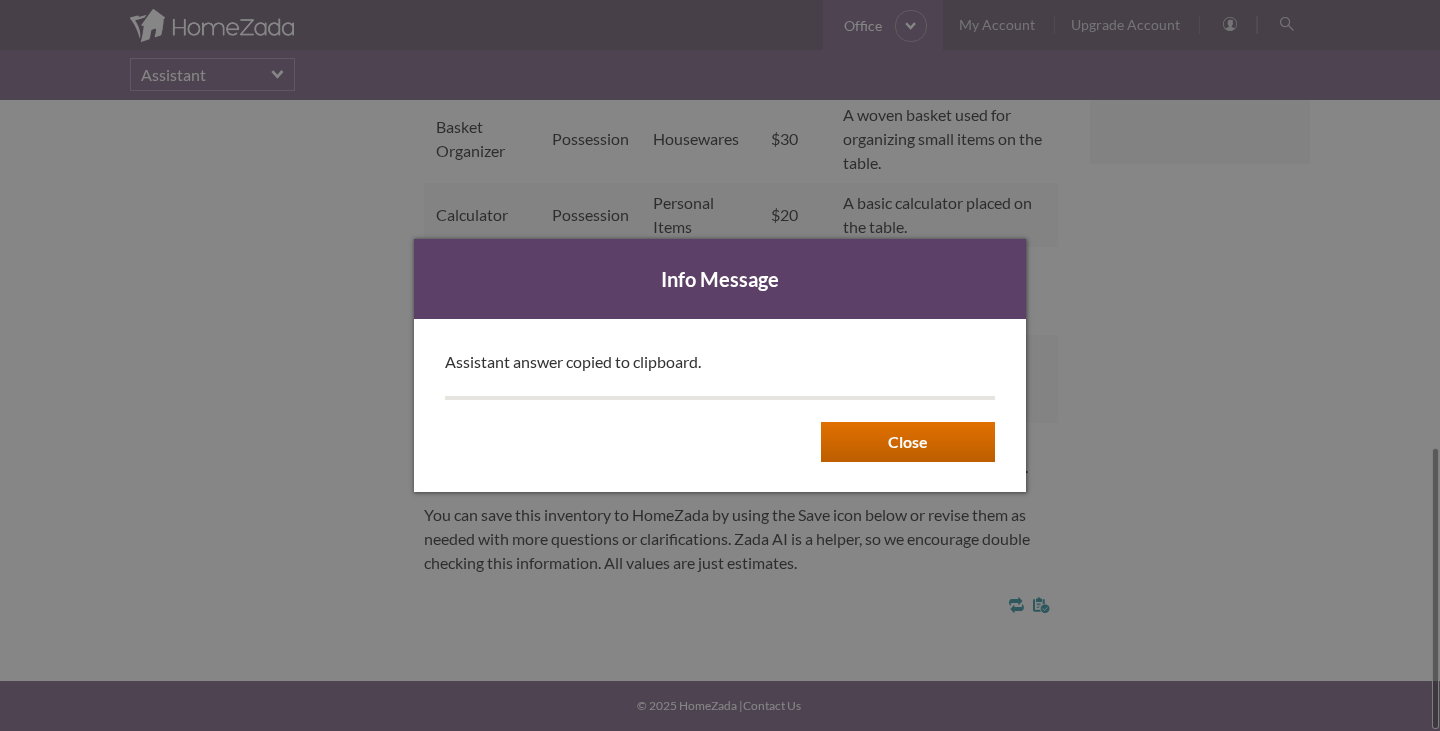 click on "Close" at bounding box center (908, 442) 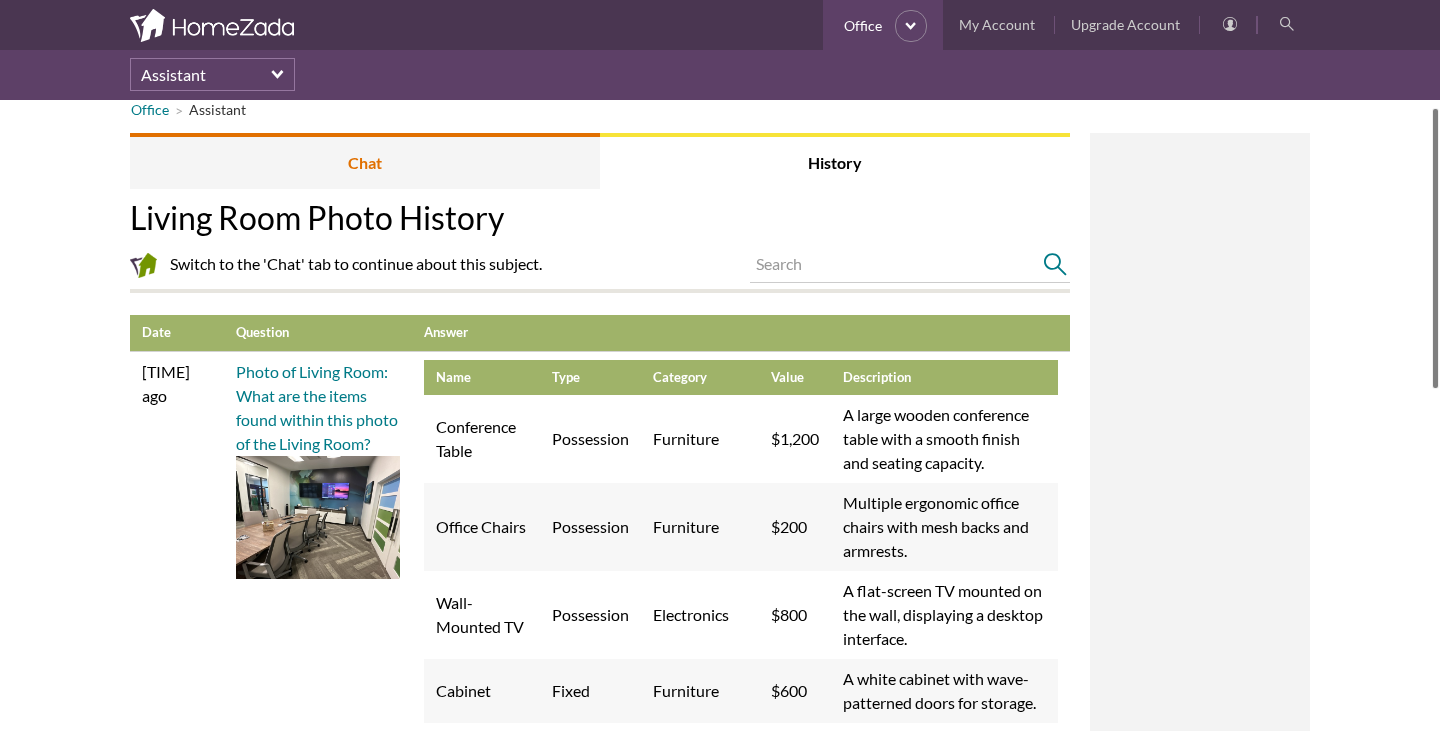click on "Chat" at bounding box center [365, 161] 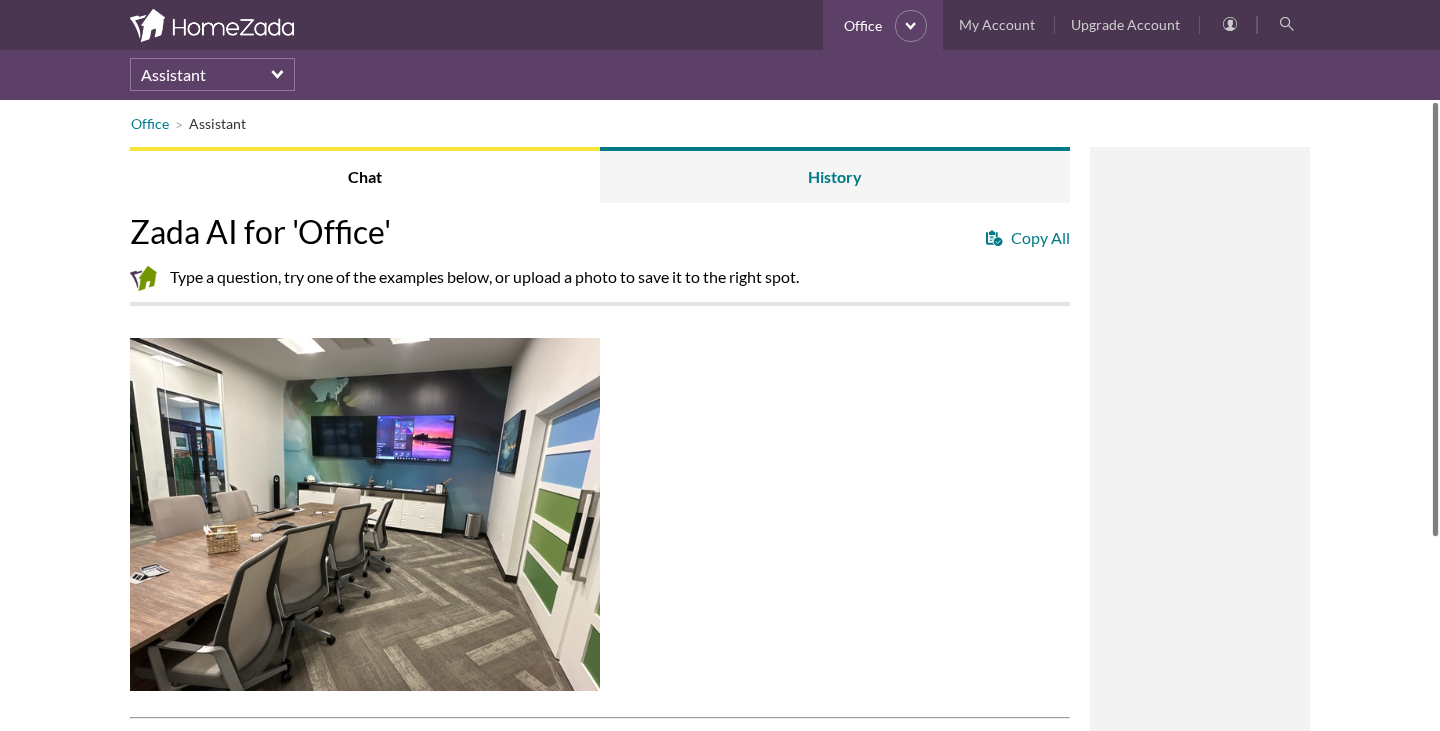 scroll, scrollTop: 0, scrollLeft: 0, axis: both 